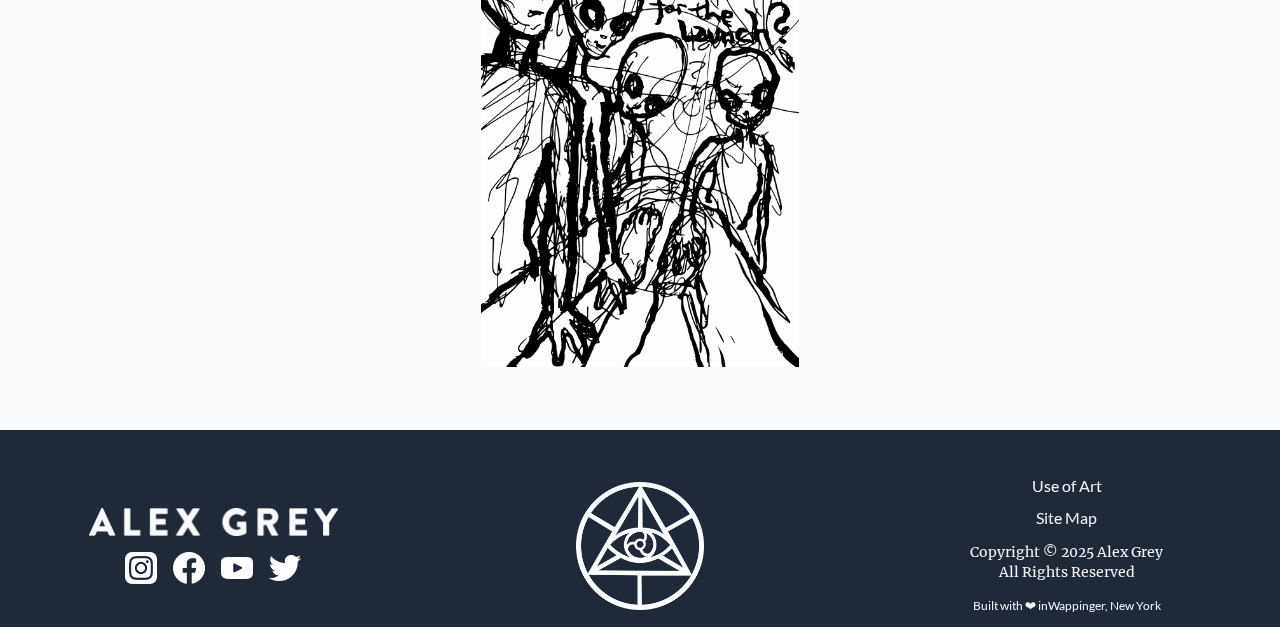 scroll, scrollTop: 0, scrollLeft: 0, axis: both 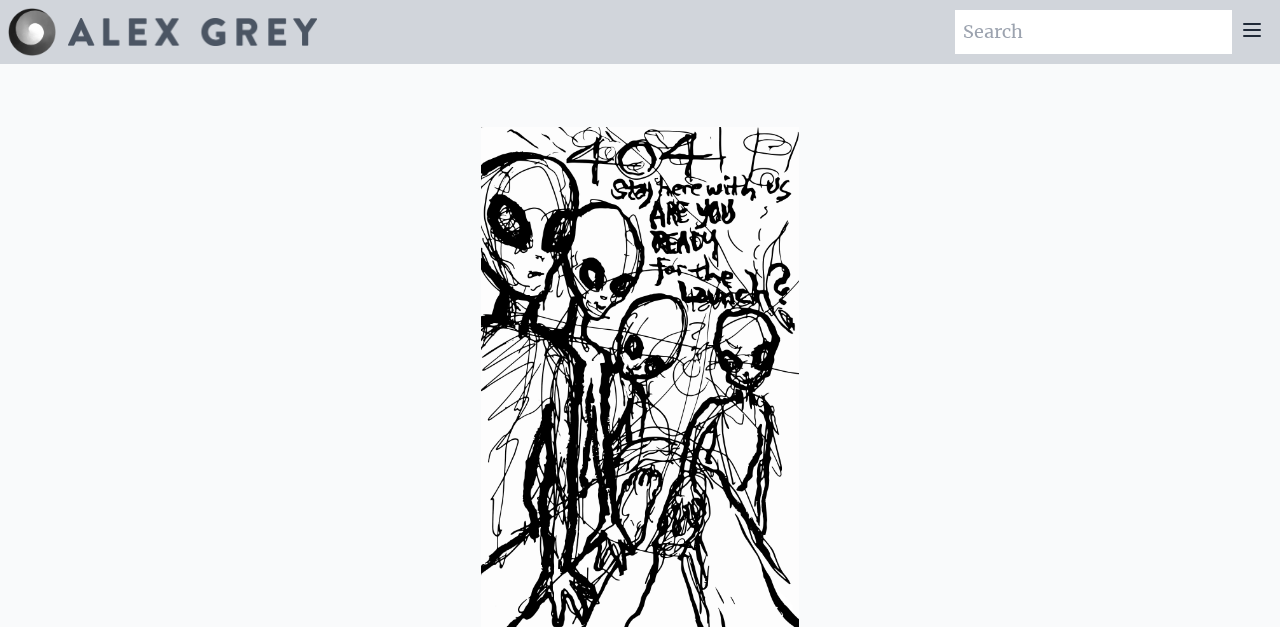 click at bounding box center (1093, 32) 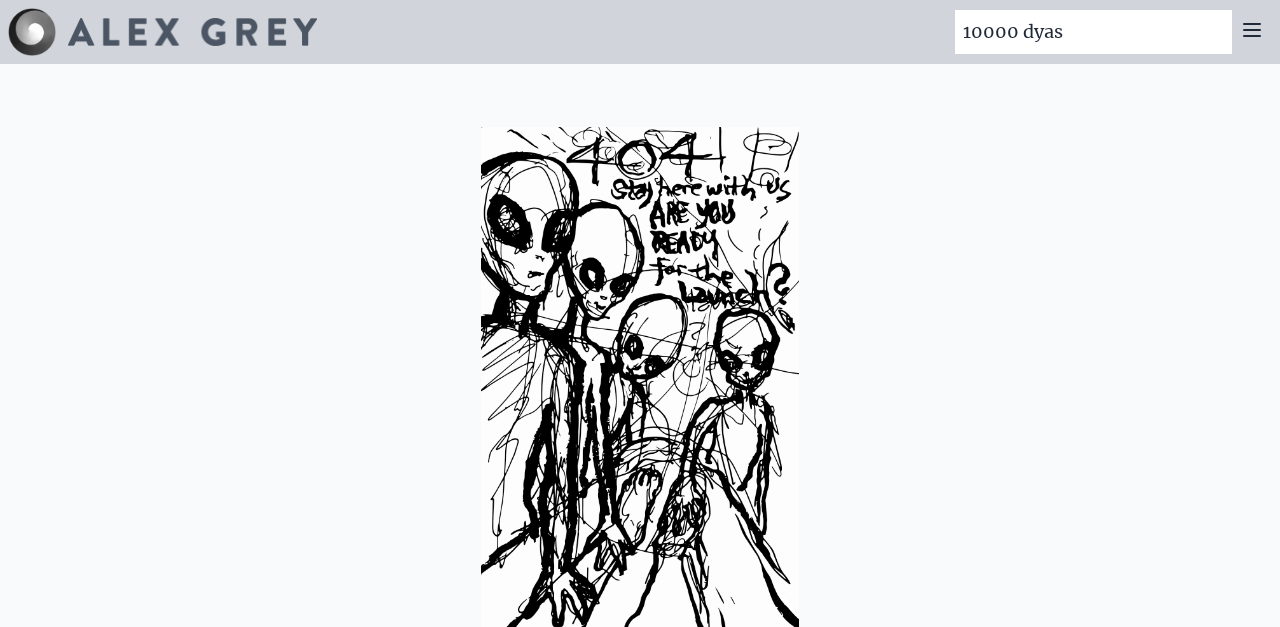 type on "10000 dyas" 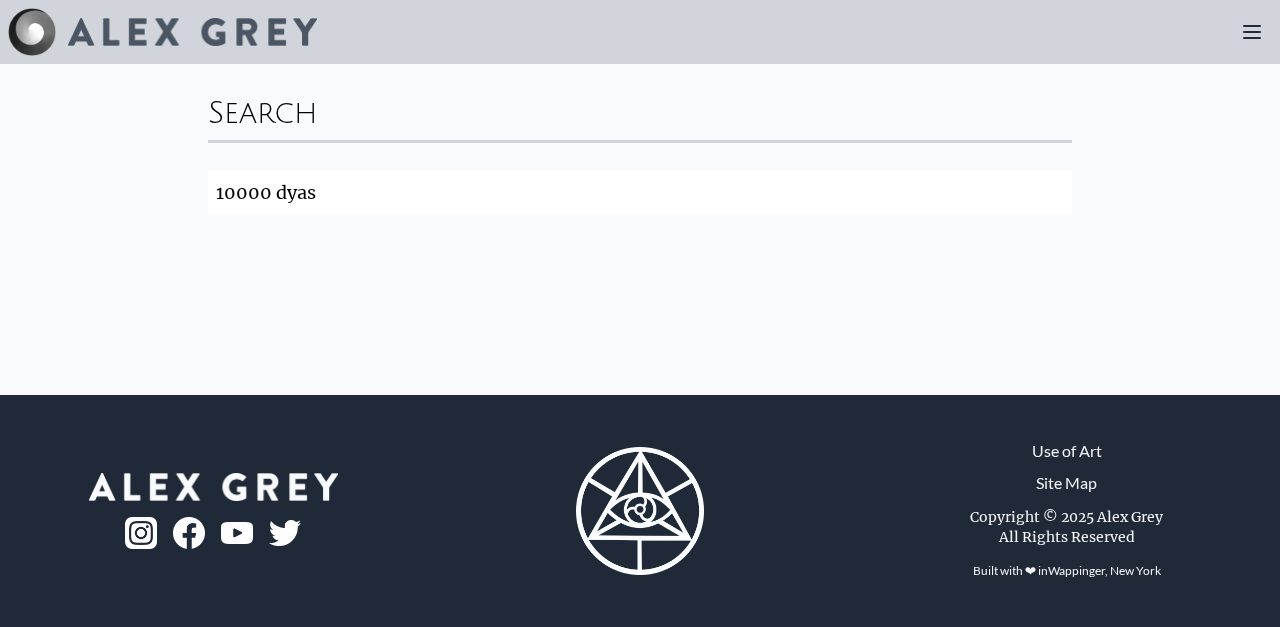 scroll, scrollTop: 0, scrollLeft: 0, axis: both 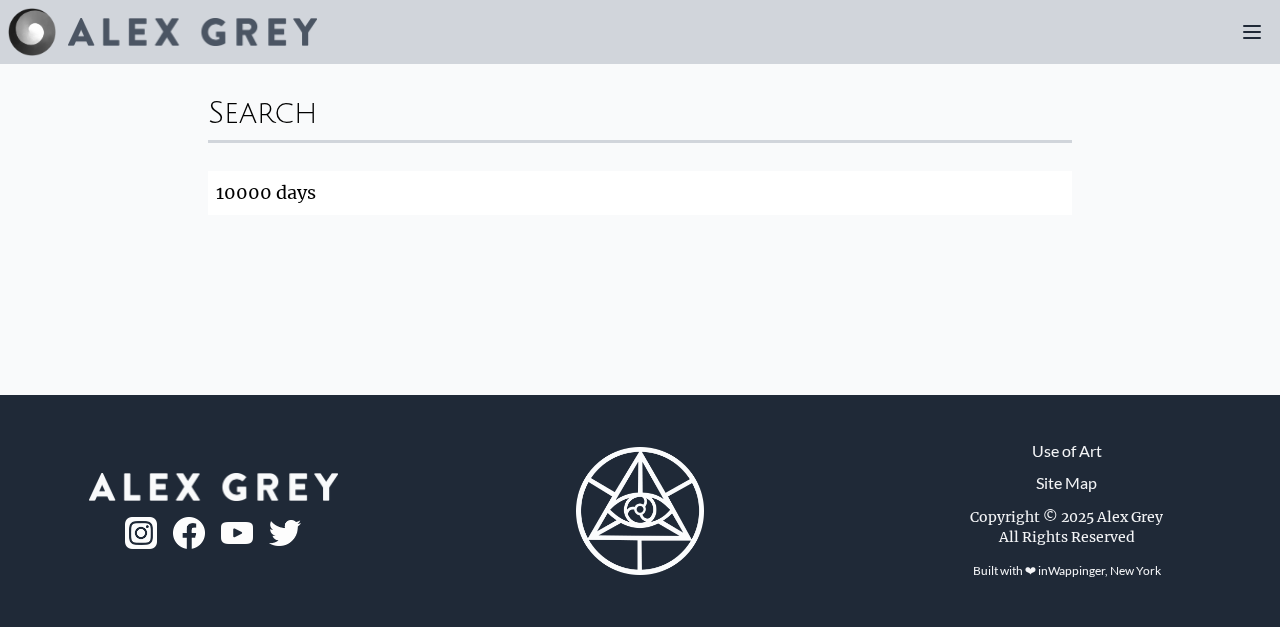 click on "Search" at bounding box center [0, 0] 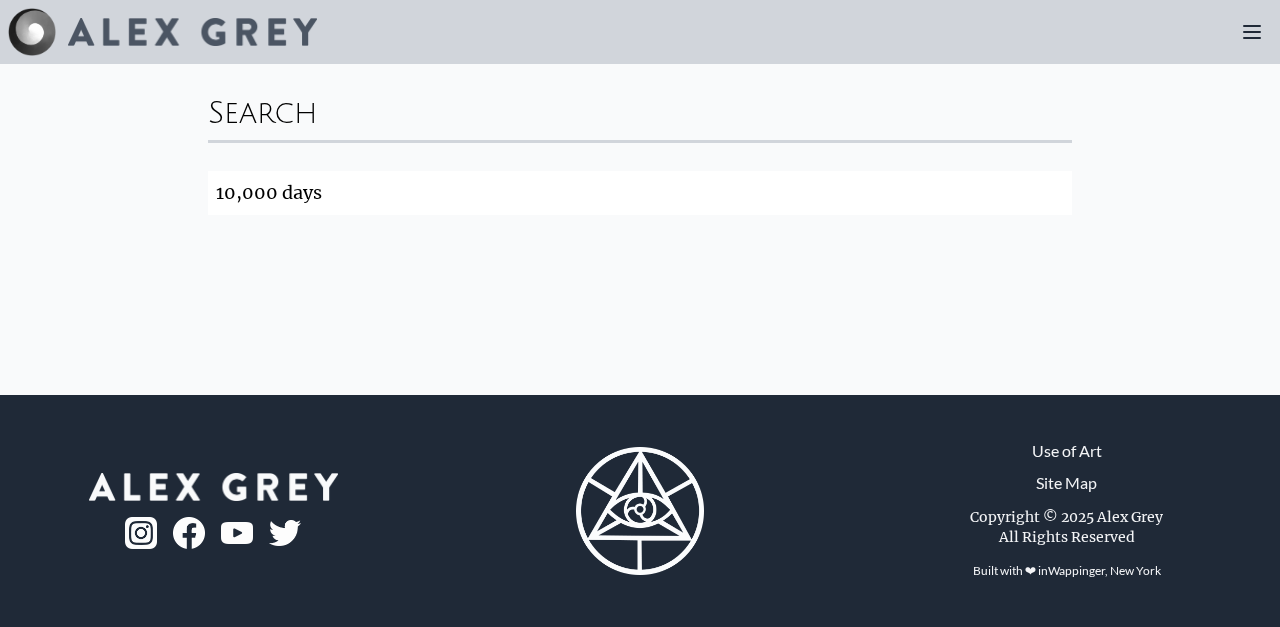 type on "10,000 days" 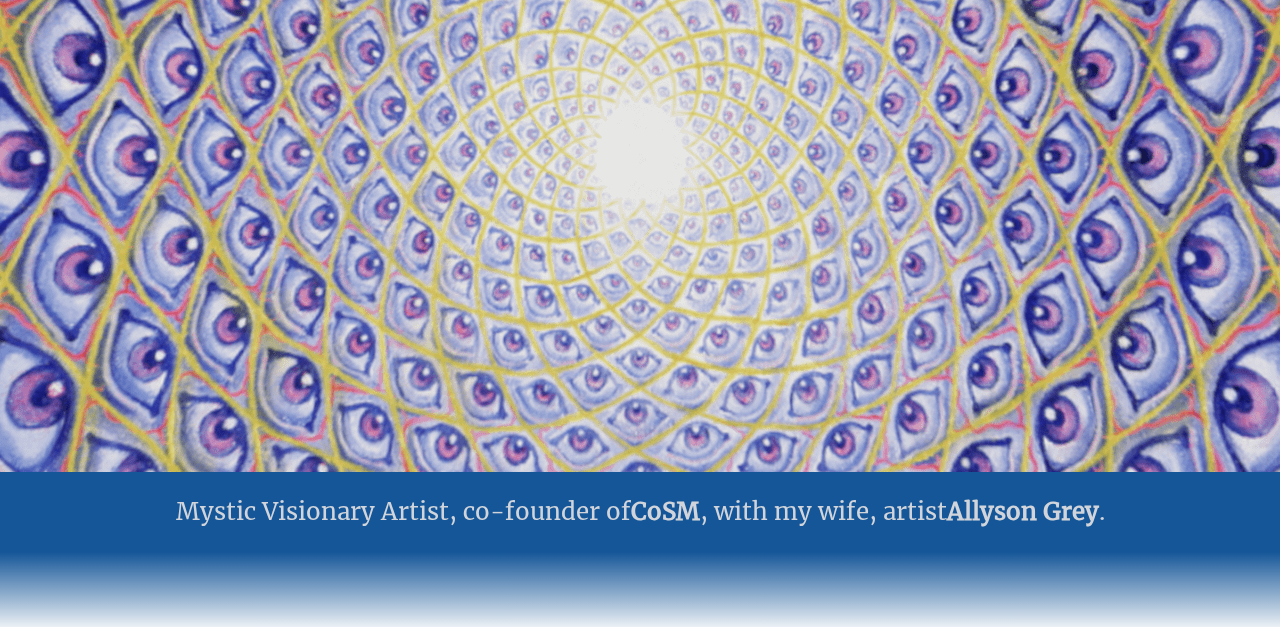 scroll, scrollTop: 0, scrollLeft: 0, axis: both 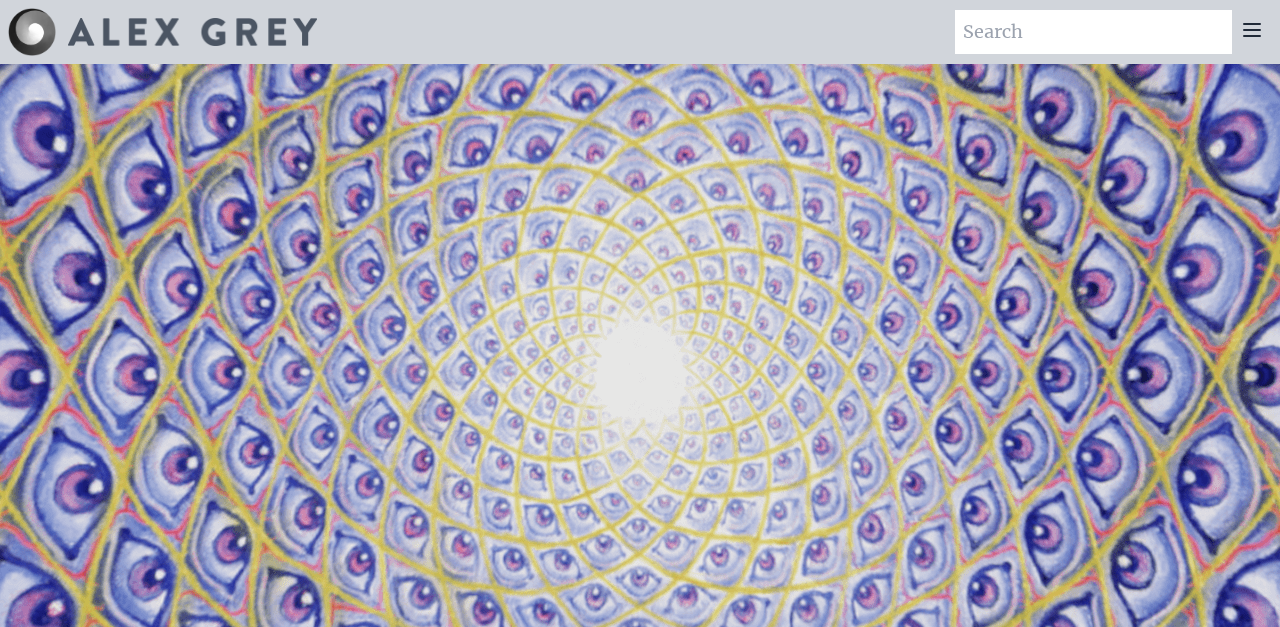 click 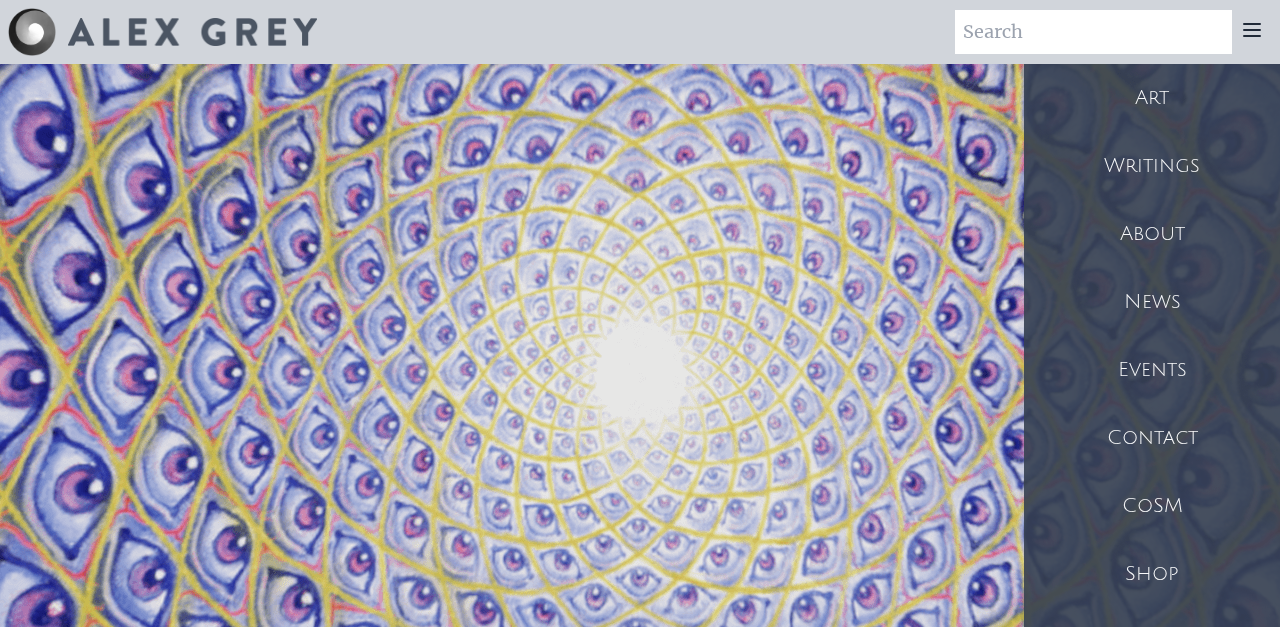 click on "Art" at bounding box center (1152, 98) 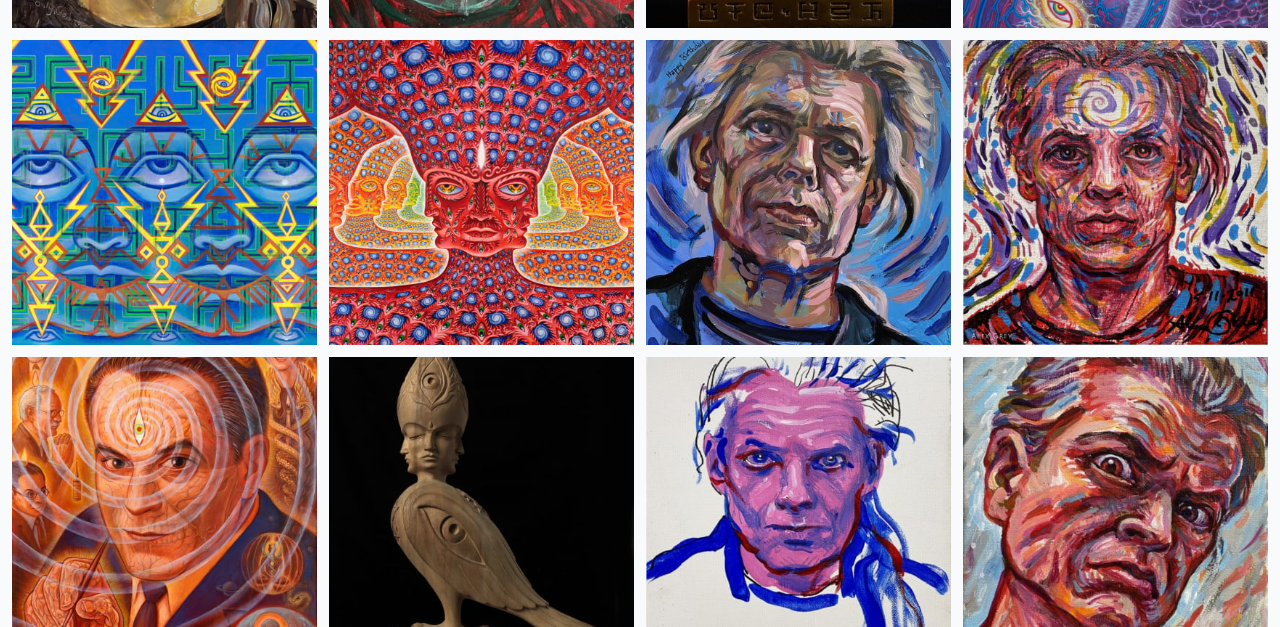 scroll, scrollTop: 5260, scrollLeft: 0, axis: vertical 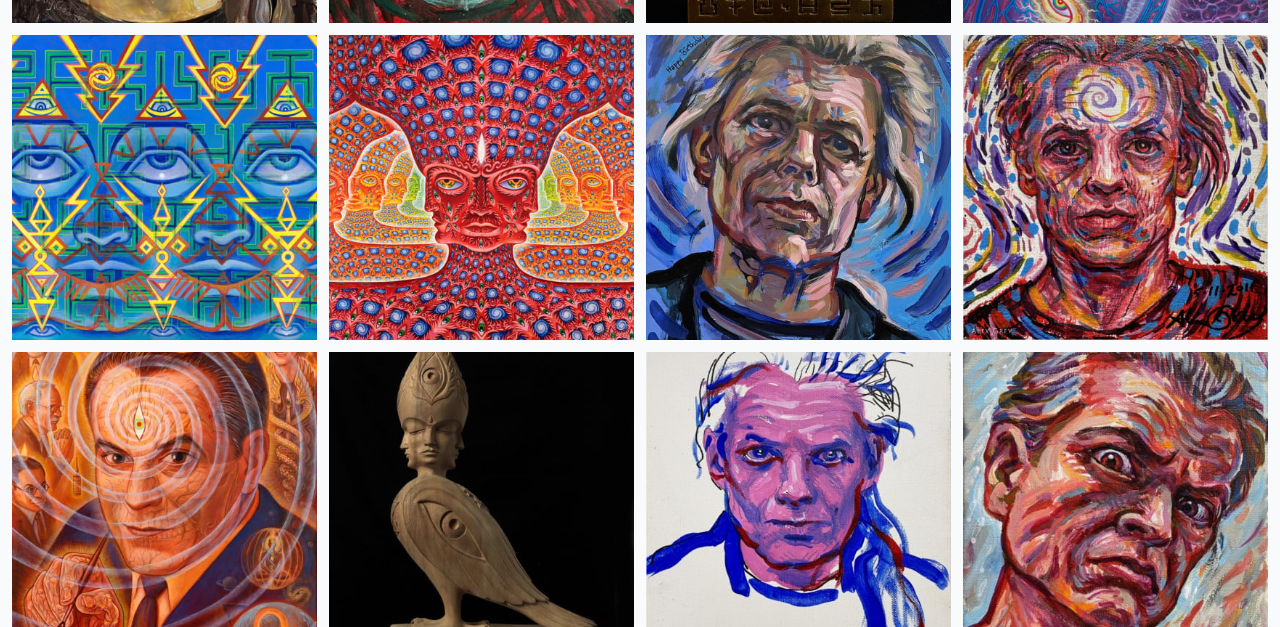 click at bounding box center (481, 187) 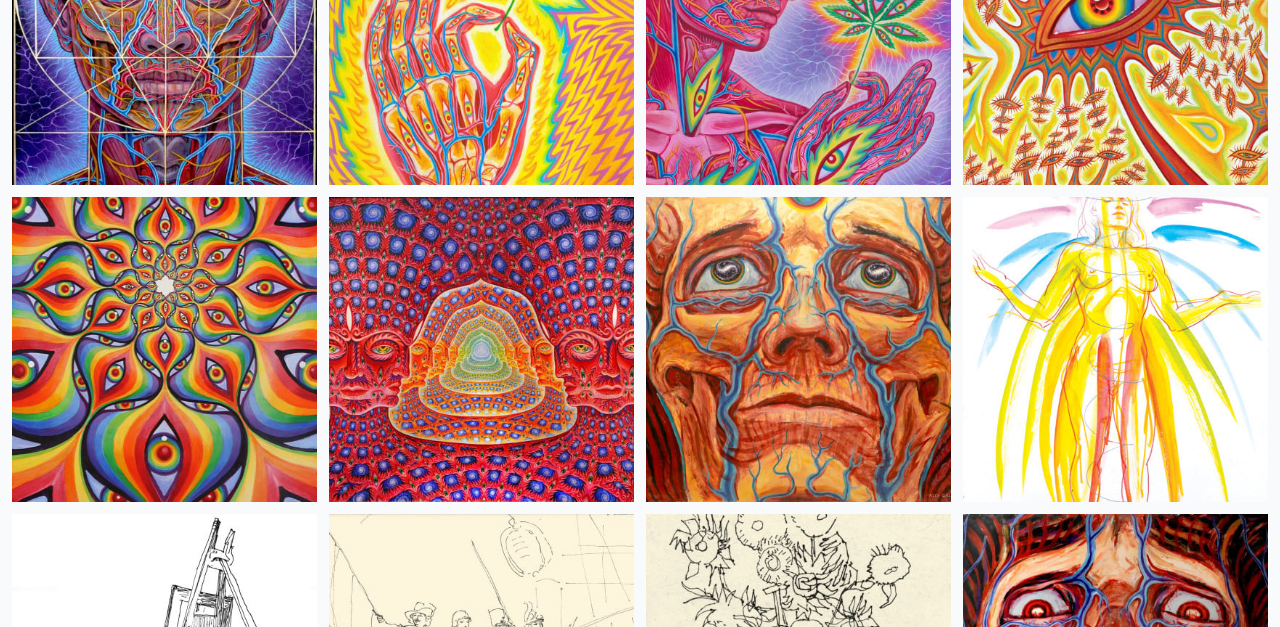 scroll, scrollTop: 8904, scrollLeft: 0, axis: vertical 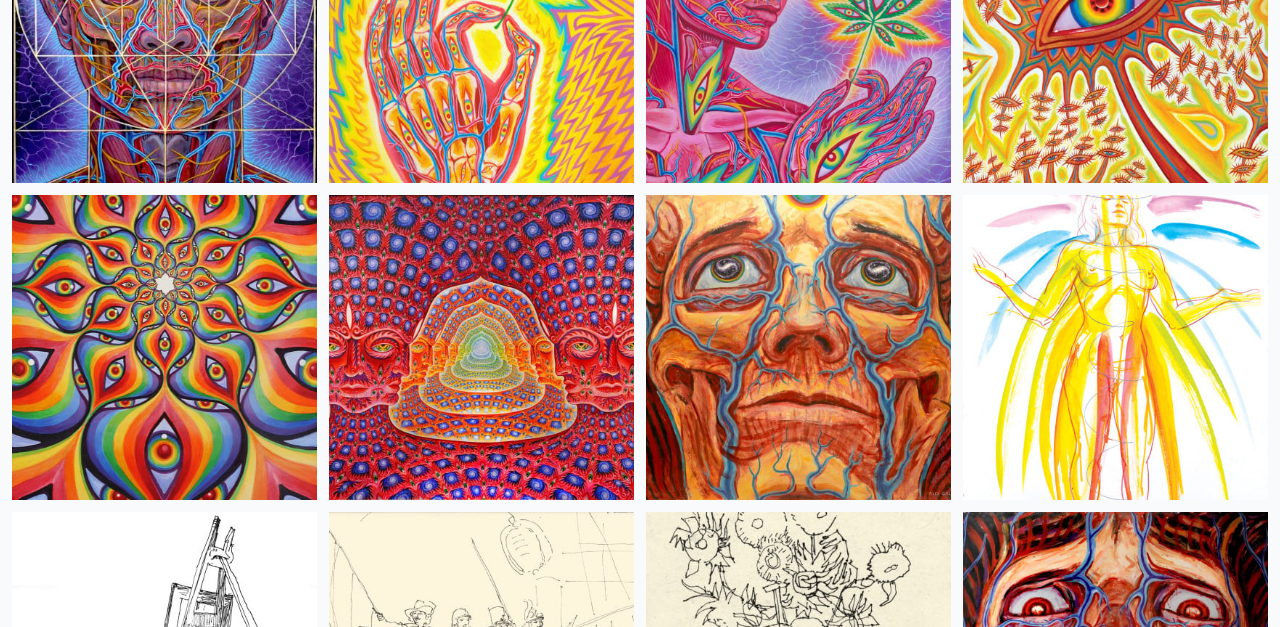 click at bounding box center [481, 347] 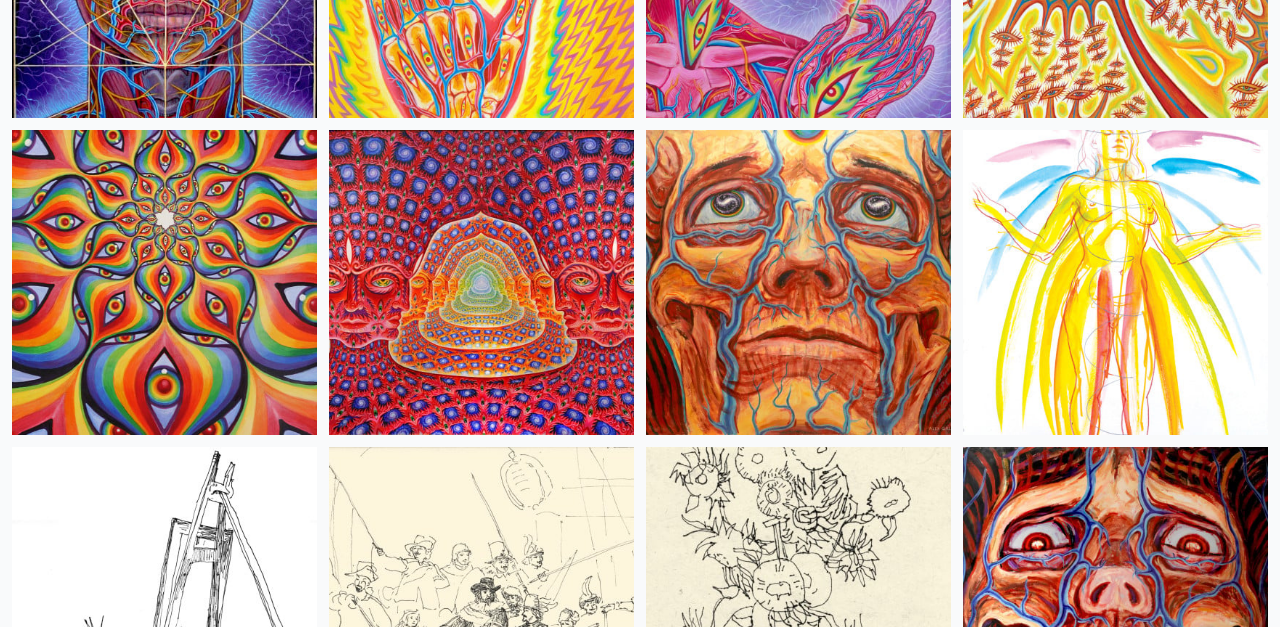 scroll, scrollTop: 8982, scrollLeft: 0, axis: vertical 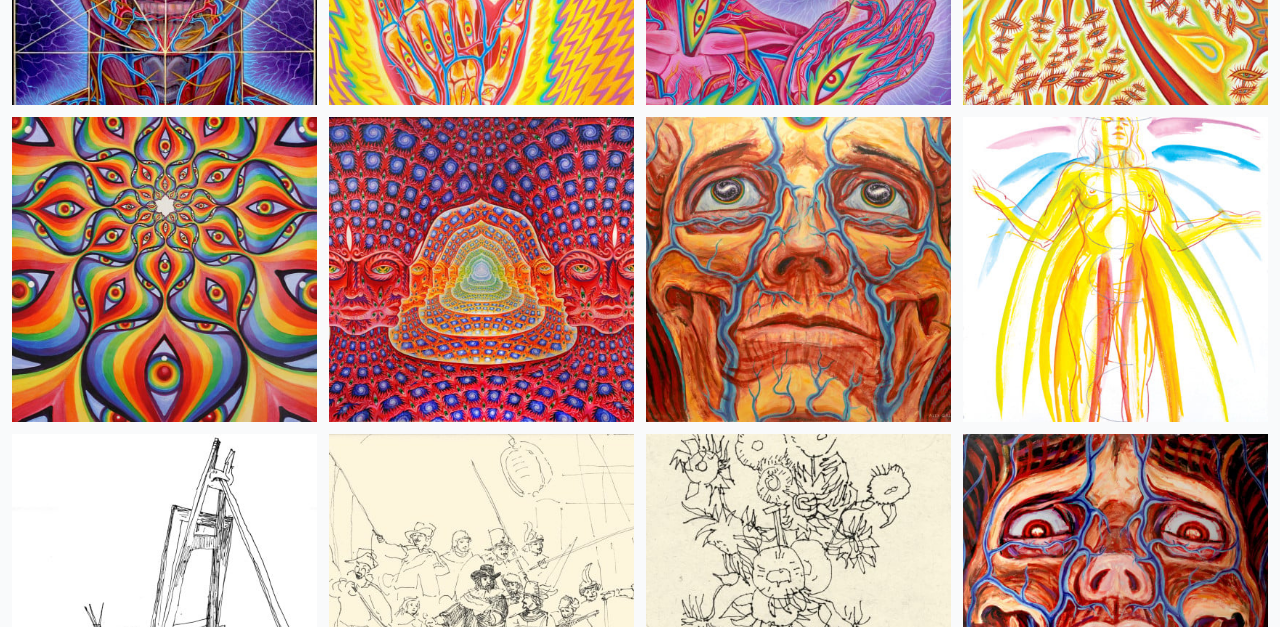click at bounding box center [481, 269] 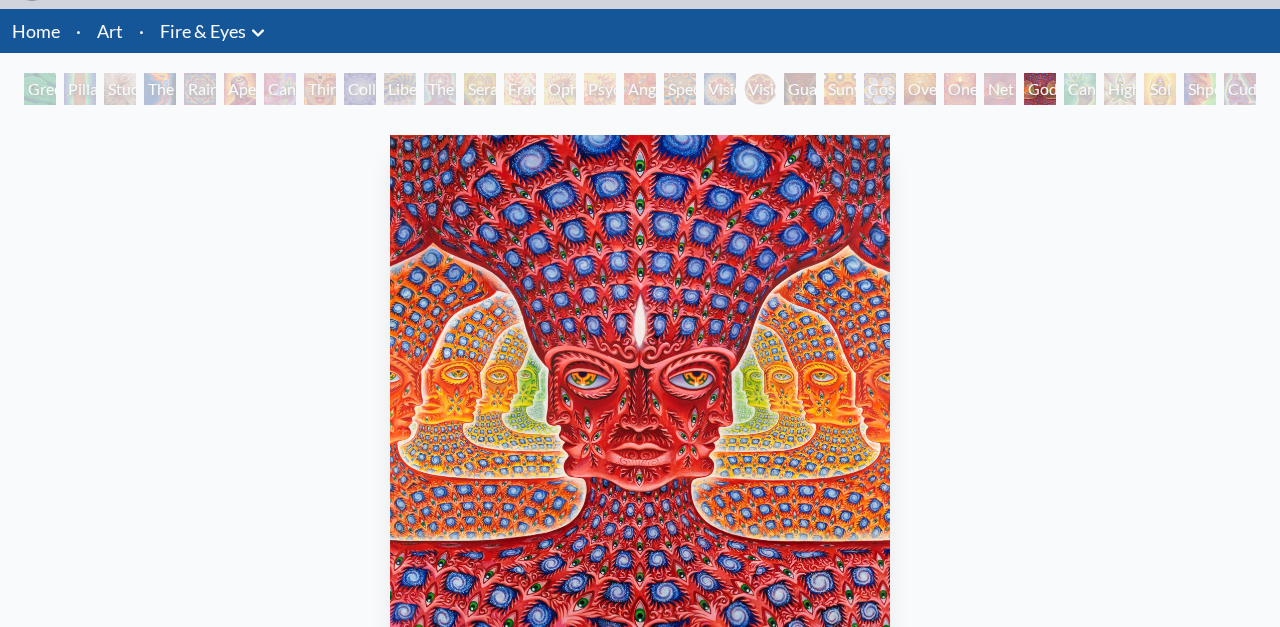 scroll, scrollTop: 53, scrollLeft: 0, axis: vertical 